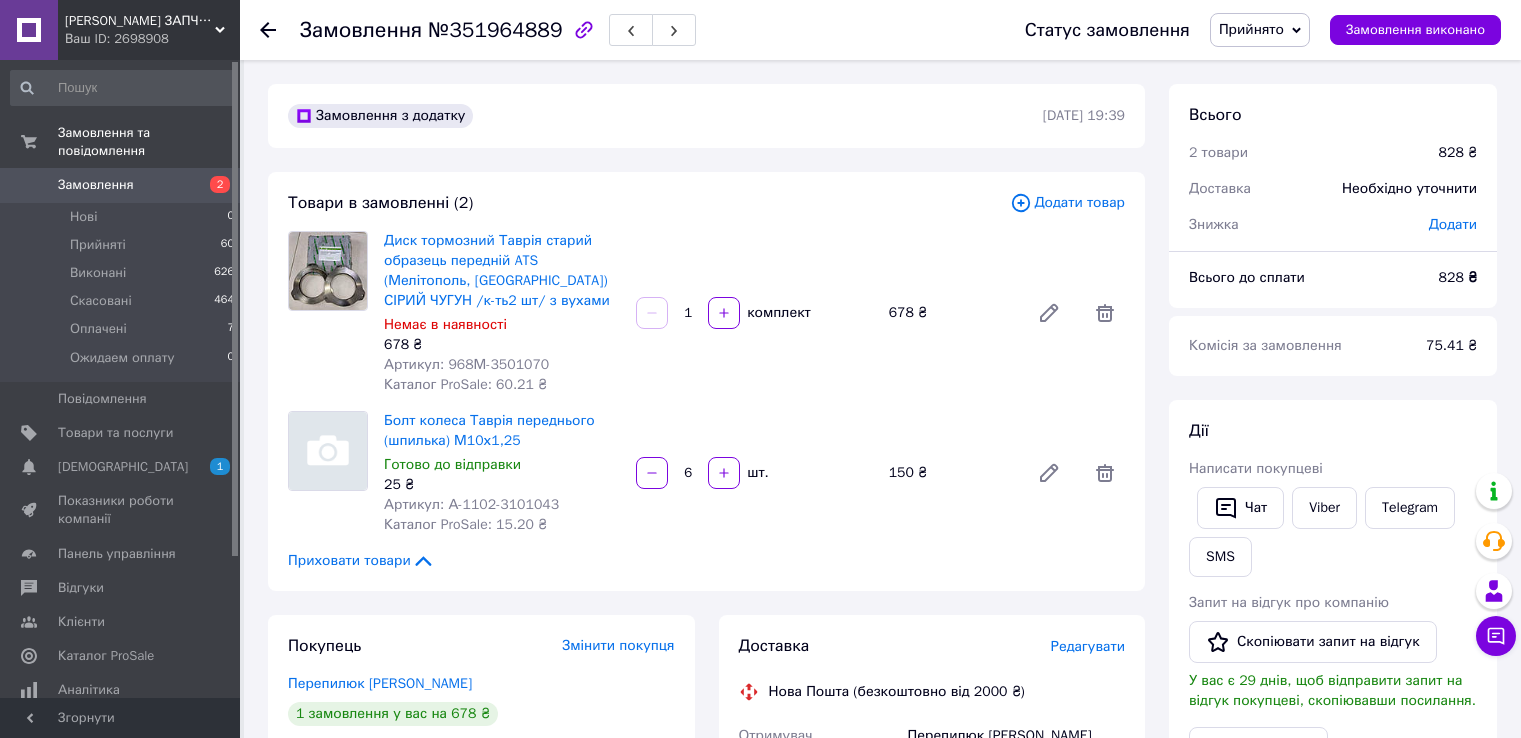 scroll, scrollTop: 0, scrollLeft: 0, axis: both 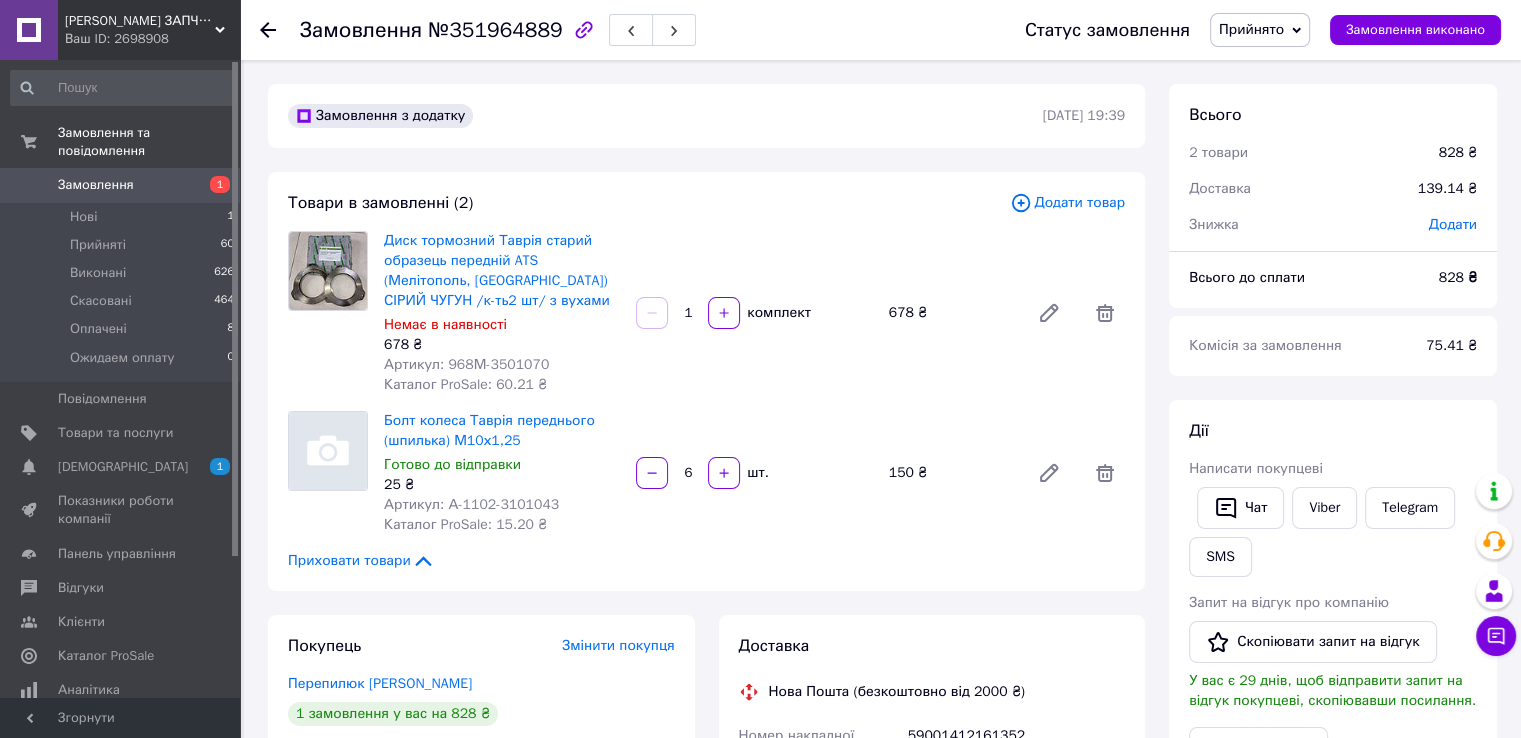 click on "Замовлення" at bounding box center (96, 185) 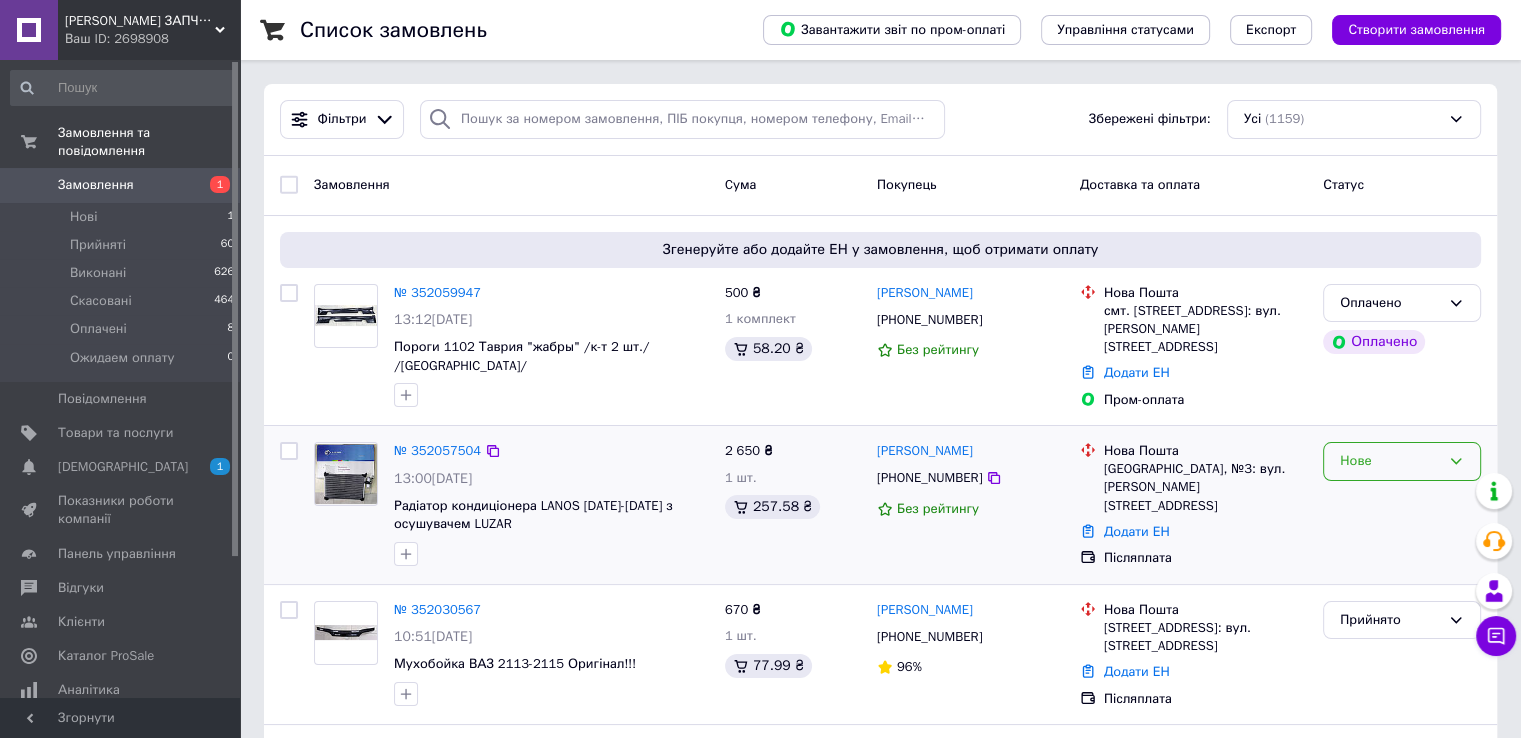 click on "Нове" at bounding box center [1390, 461] 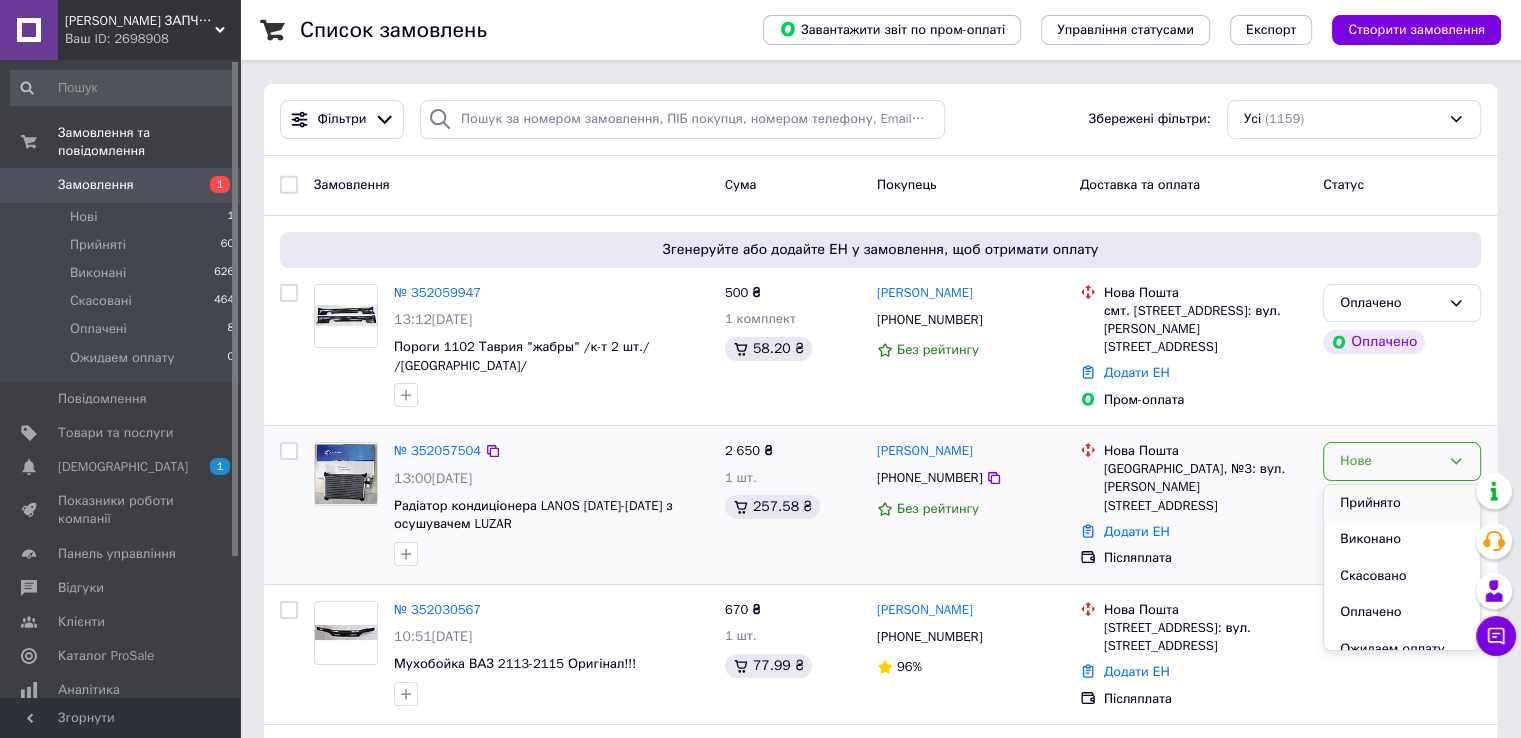 click on "Прийнято" at bounding box center [1402, 503] 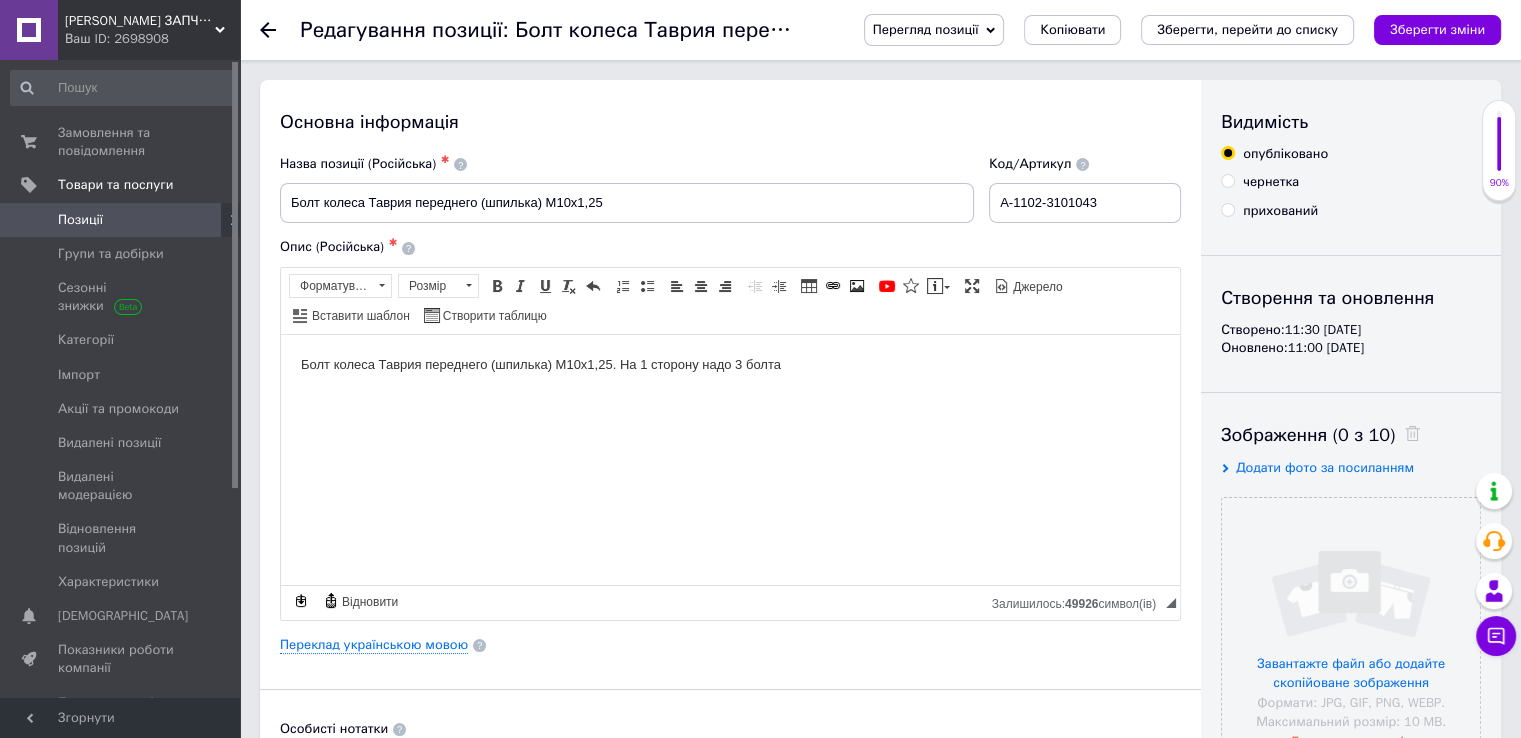 scroll, scrollTop: 0, scrollLeft: 0, axis: both 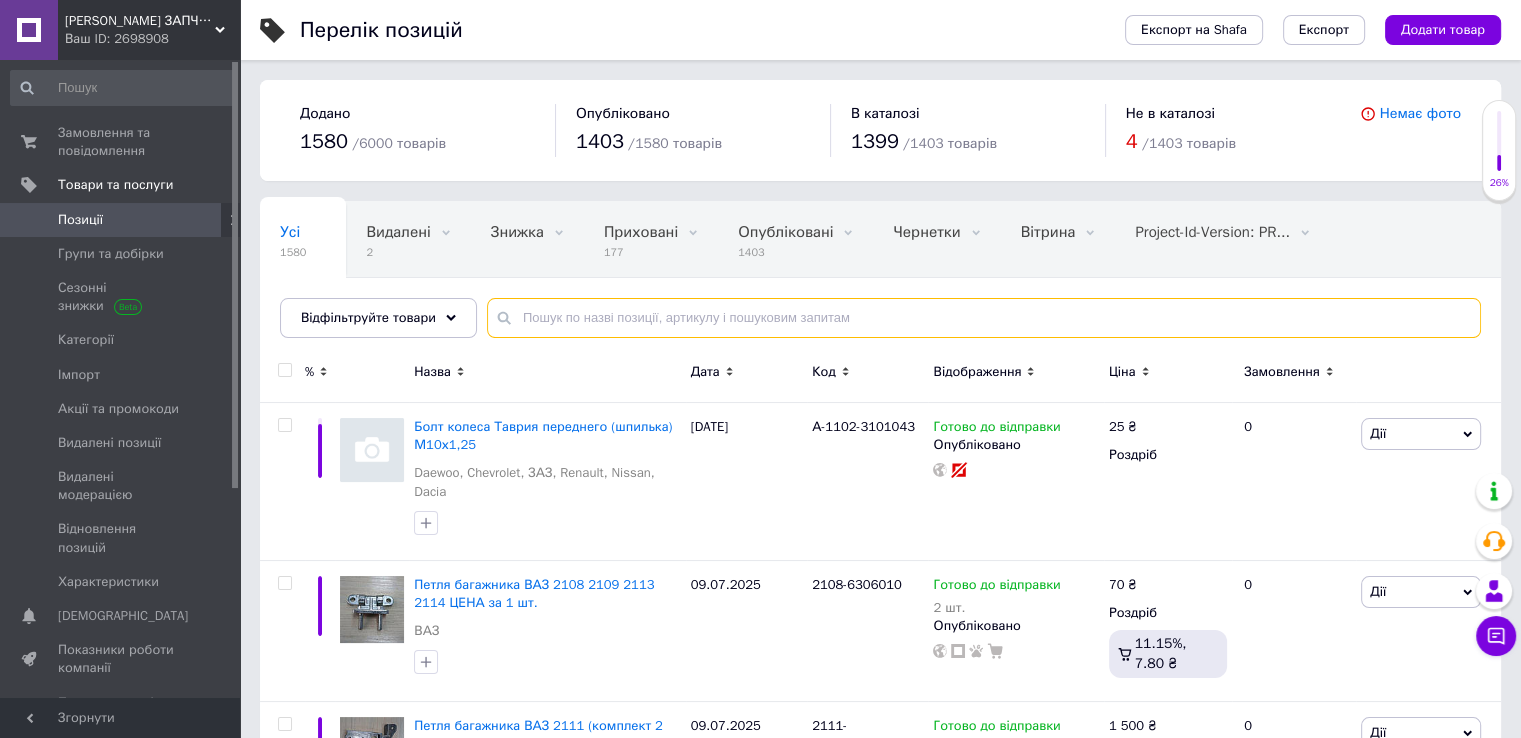 click at bounding box center [984, 318] 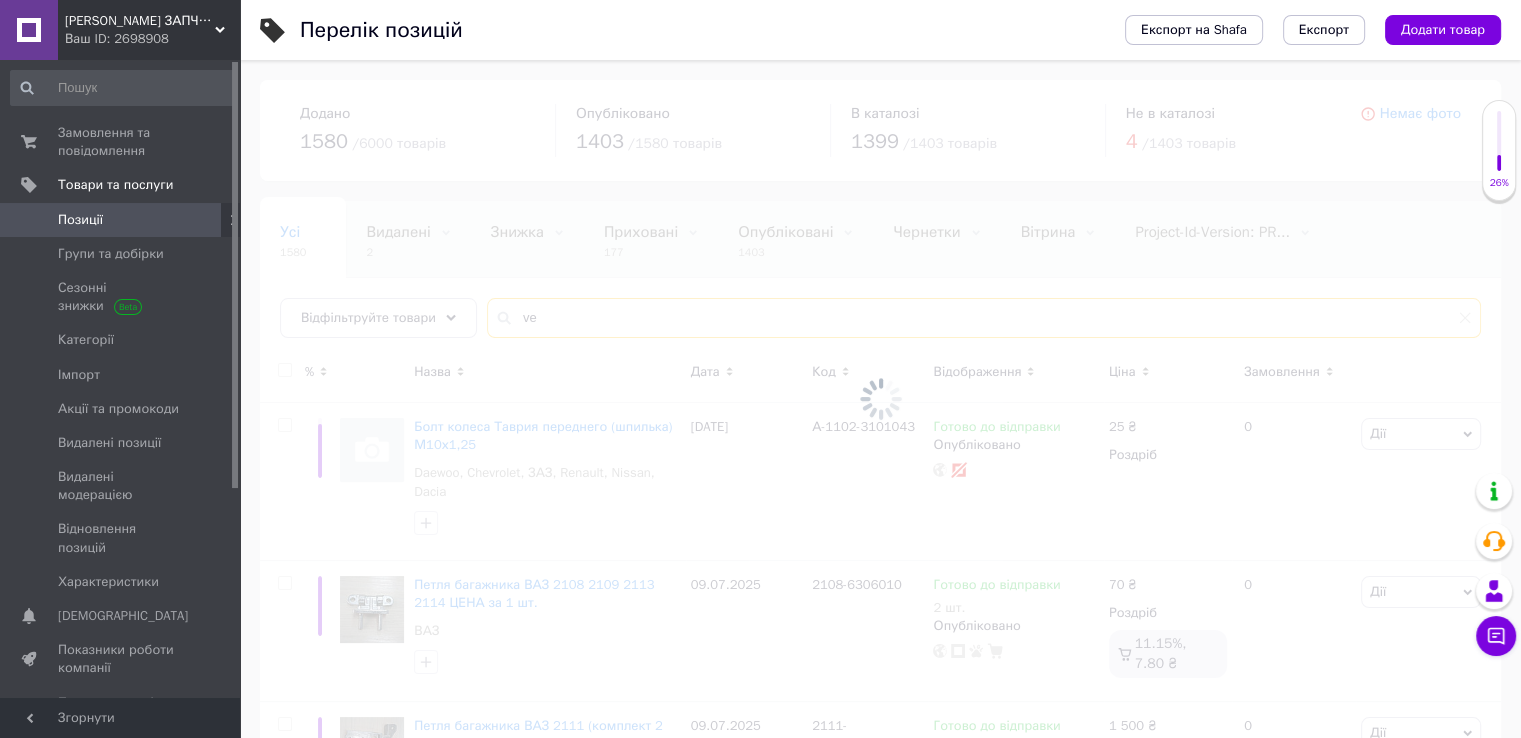 type on "v" 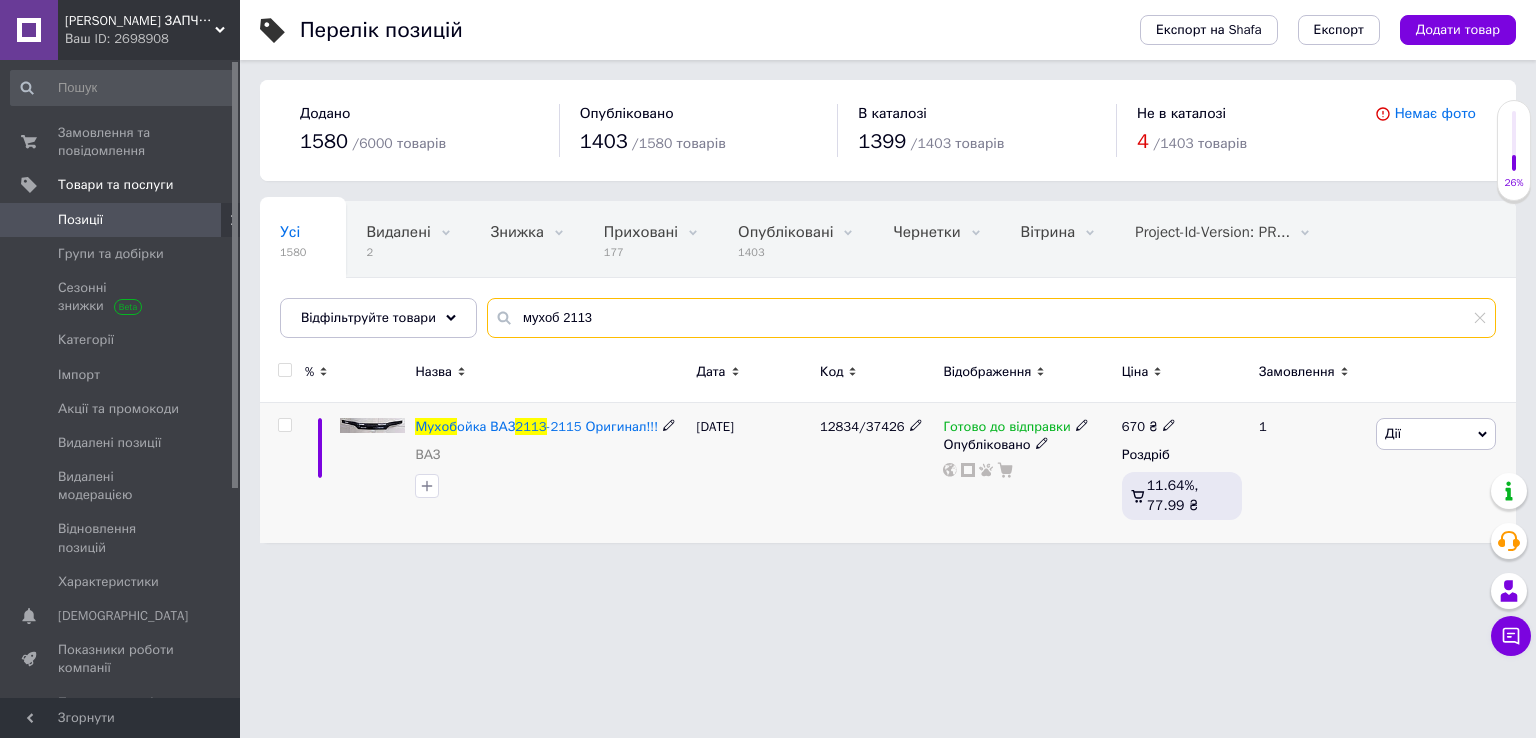 type on "мухоб 2113" 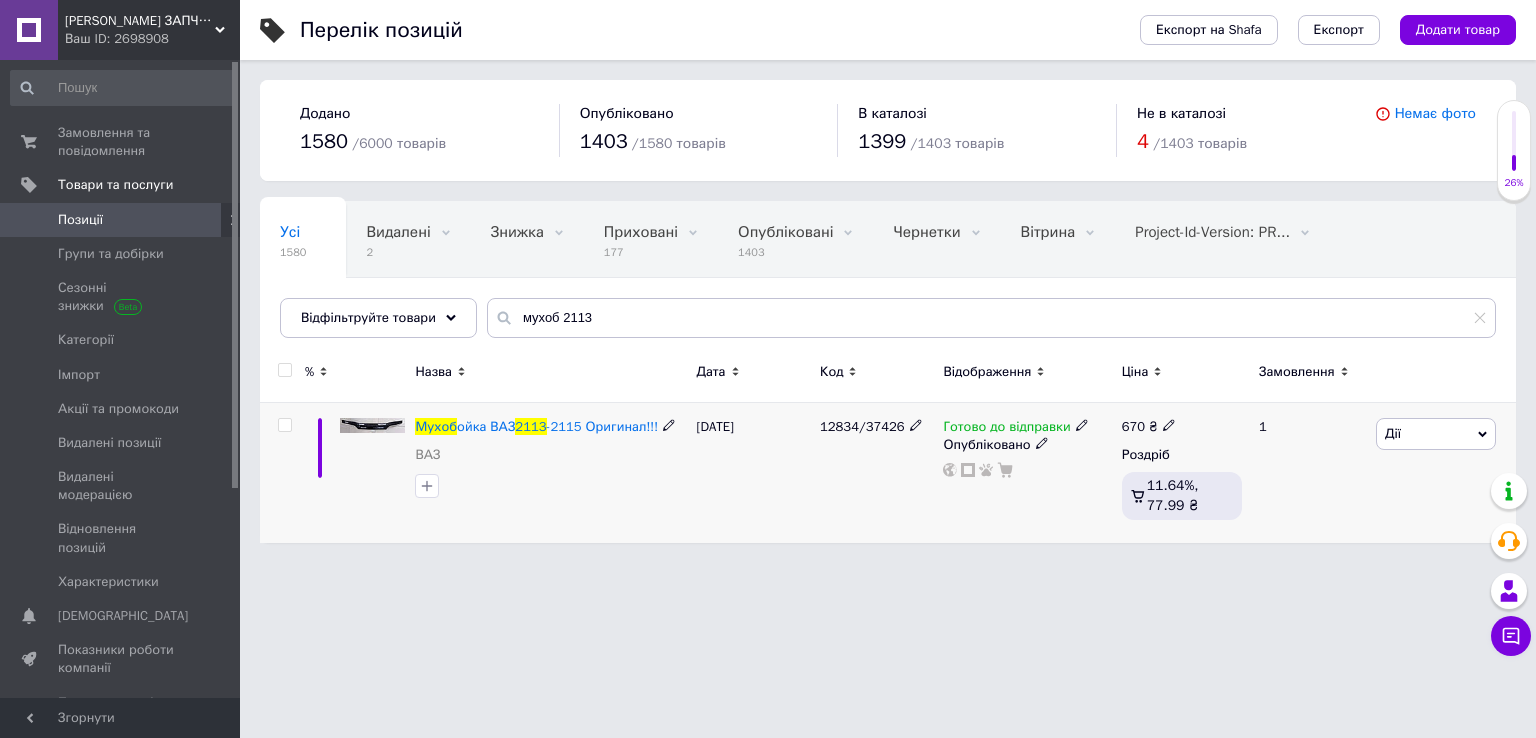 click 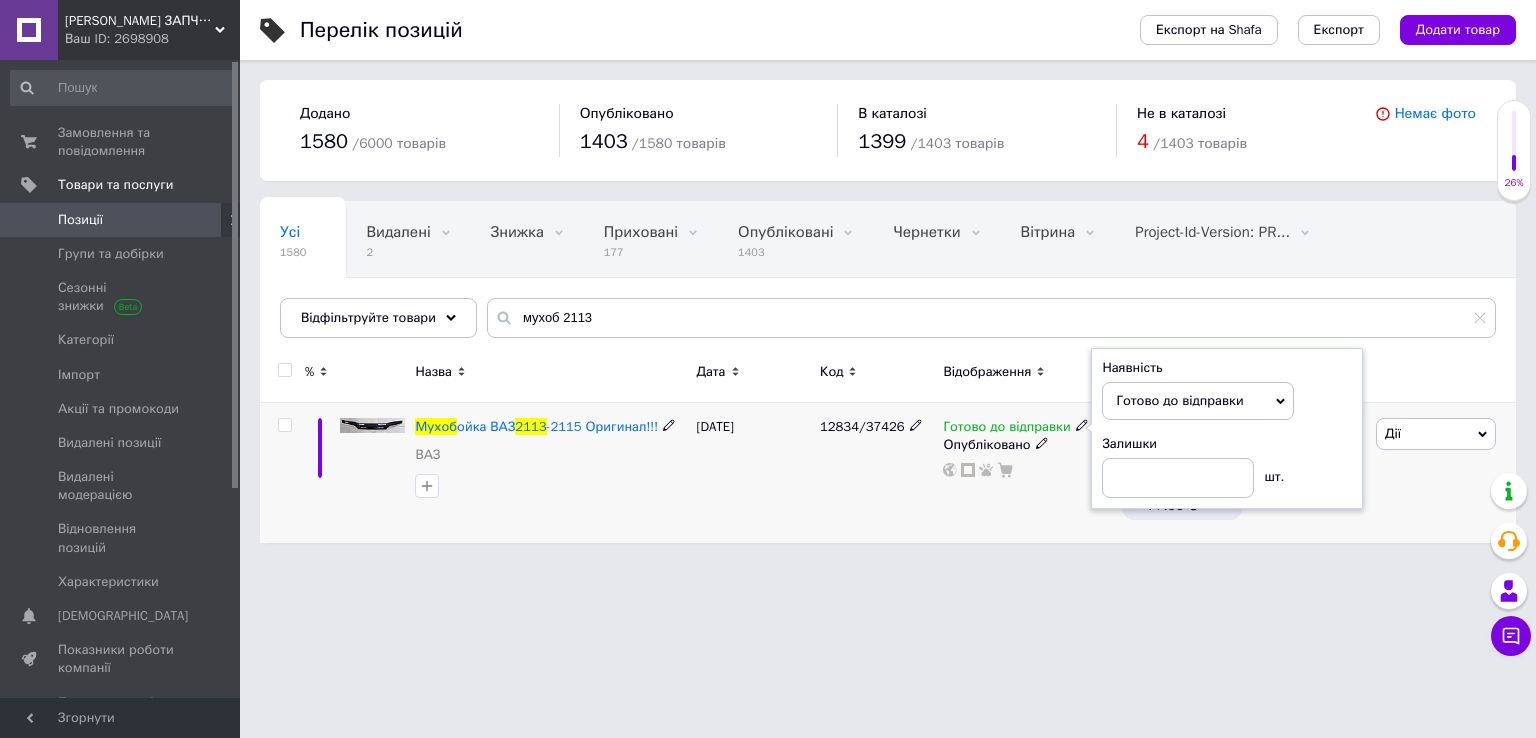 click on "Залишки шт." at bounding box center [1227, 466] 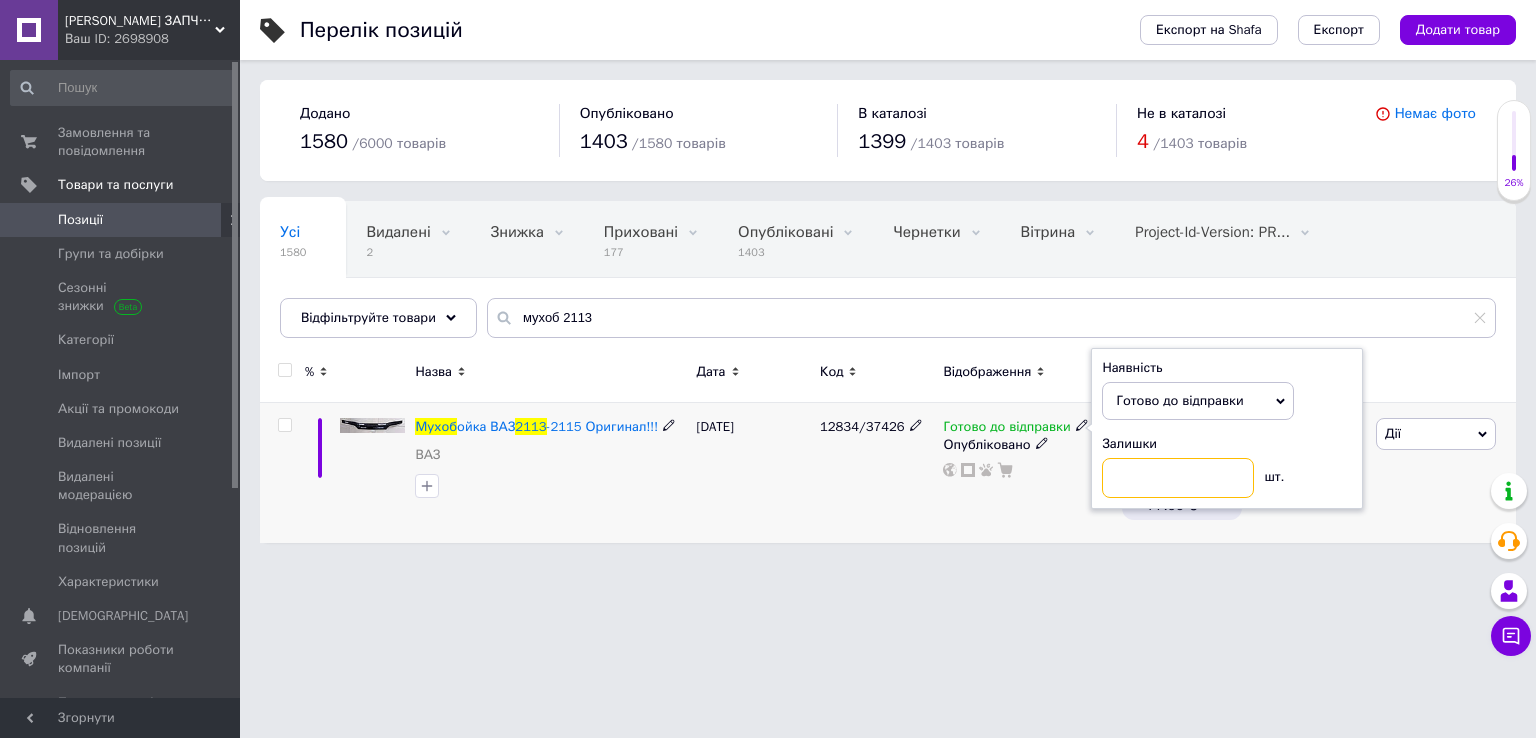 click at bounding box center [1178, 478] 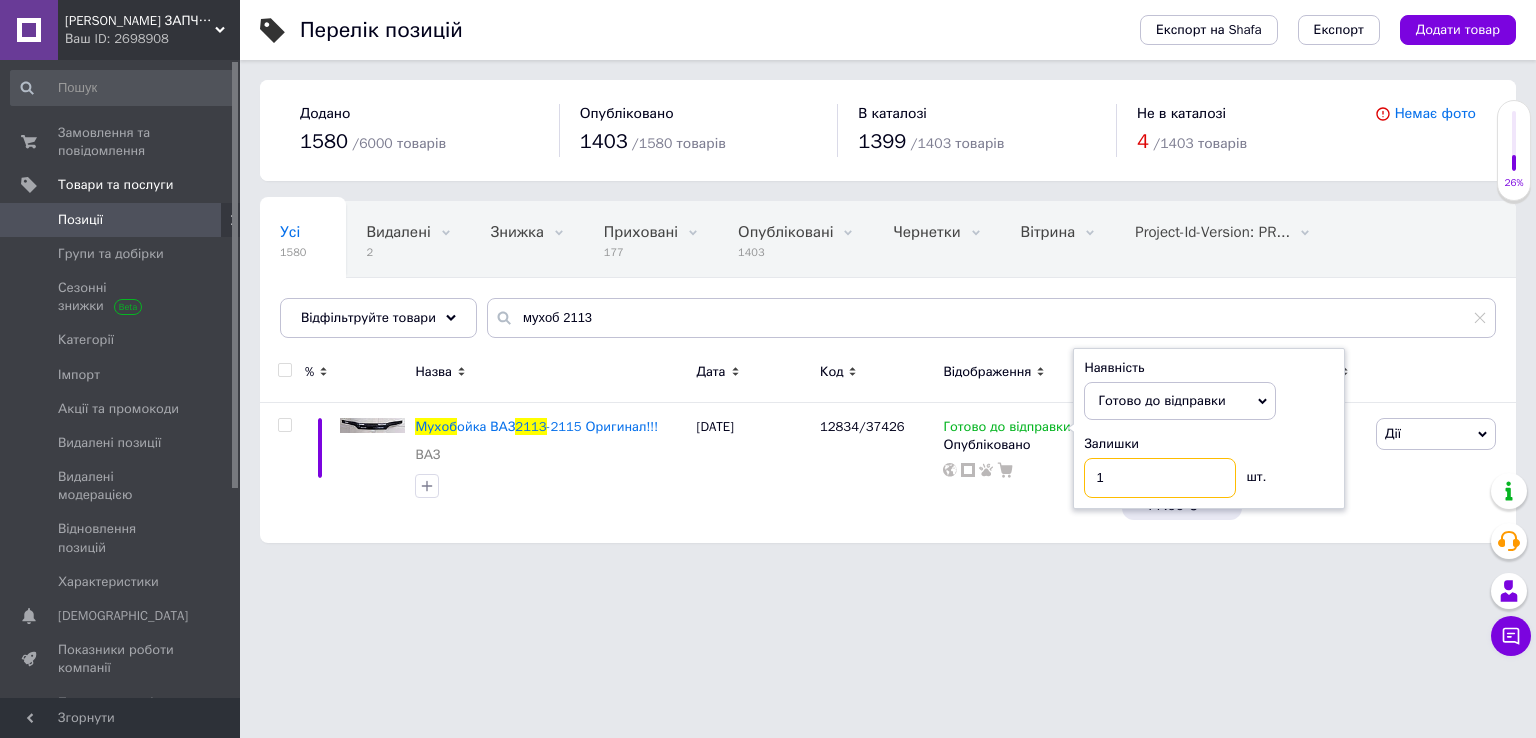 type on "1" 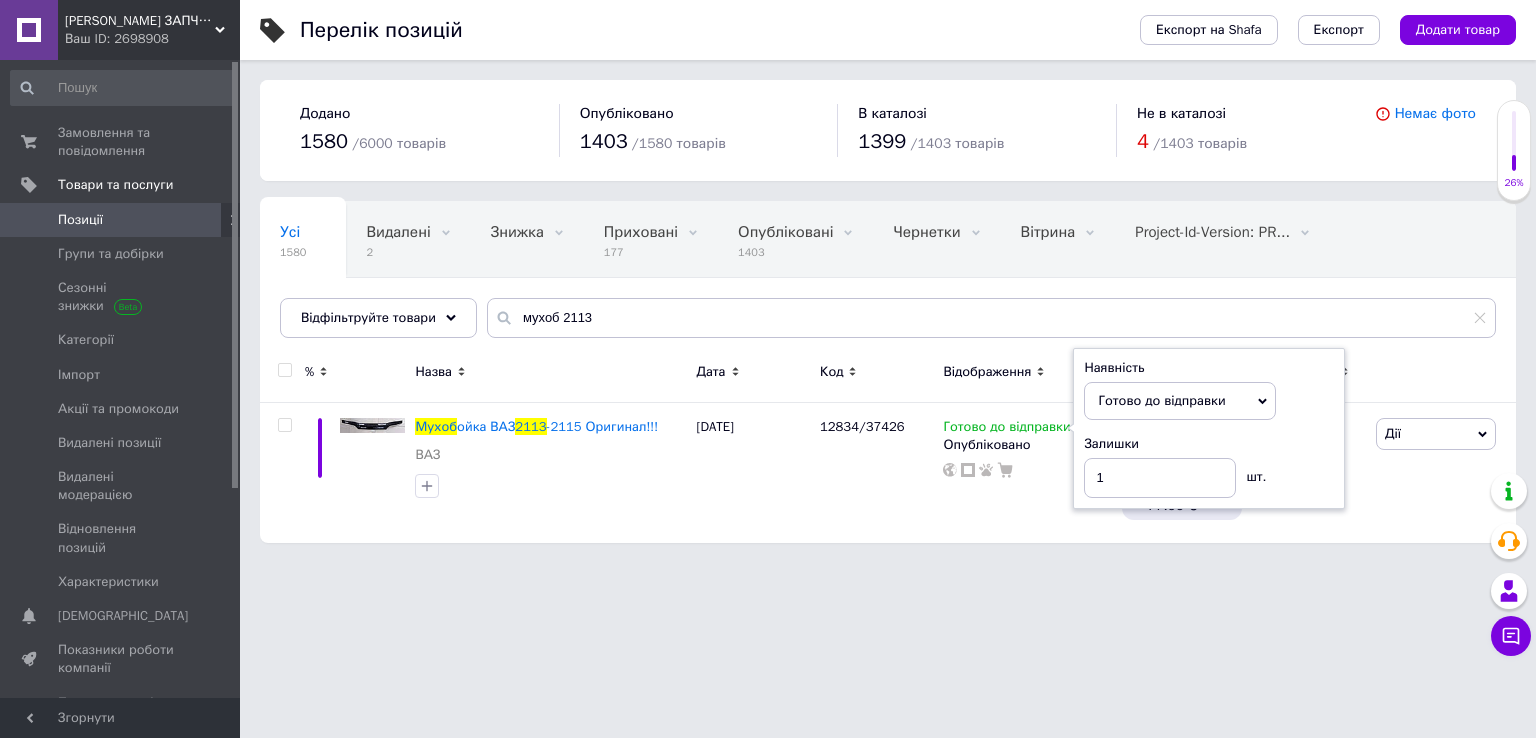 click on "ТИТАН ЧЕРКАСИ ЗАПЧАСТИНИ Ваш ID: 2698908 Сайт ТИТАН ЧЕРКАСИ ЗАПЧАСТИНИ Кабінет покупця Перевірити стан системи Сторінка на порталі ТИТАН ЧЕРКАСИ ЗАПЧАСТИНИ Довідка Вийти Замовлення та повідомлення 0 0 Товари та послуги Позиції Групи та добірки Сезонні знижки Категорії Імпорт Акції та промокоди Видалені позиції Видалені модерацією Відновлення позицій Характеристики Сповіщення 0 0 Показники роботи компанії Панель управління Відгуки Клієнти Каталог ProSale Аналітика Управління сайтом Гаманець компанії 1580   /" at bounding box center [768, 281] 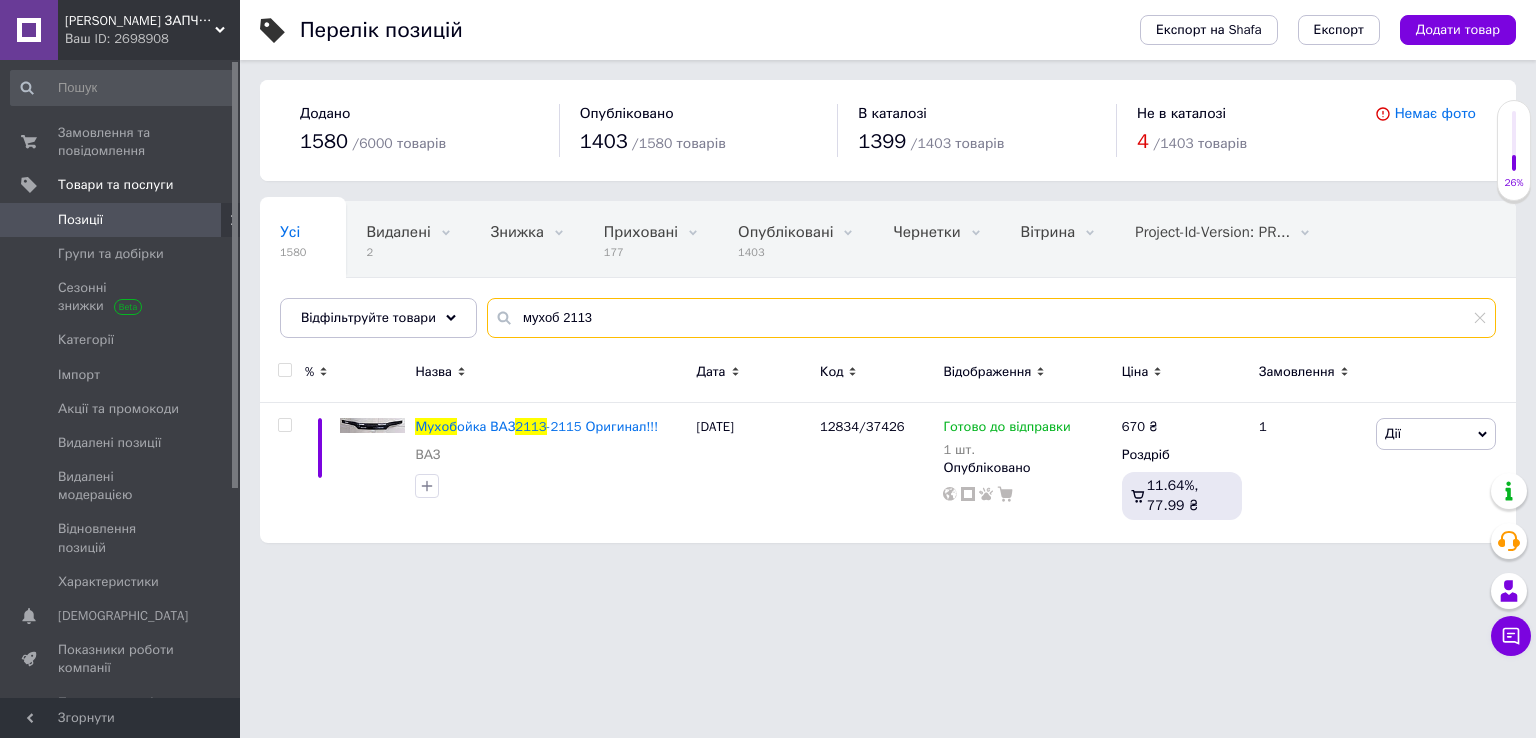 click on "мухоб 2113" at bounding box center [991, 318] 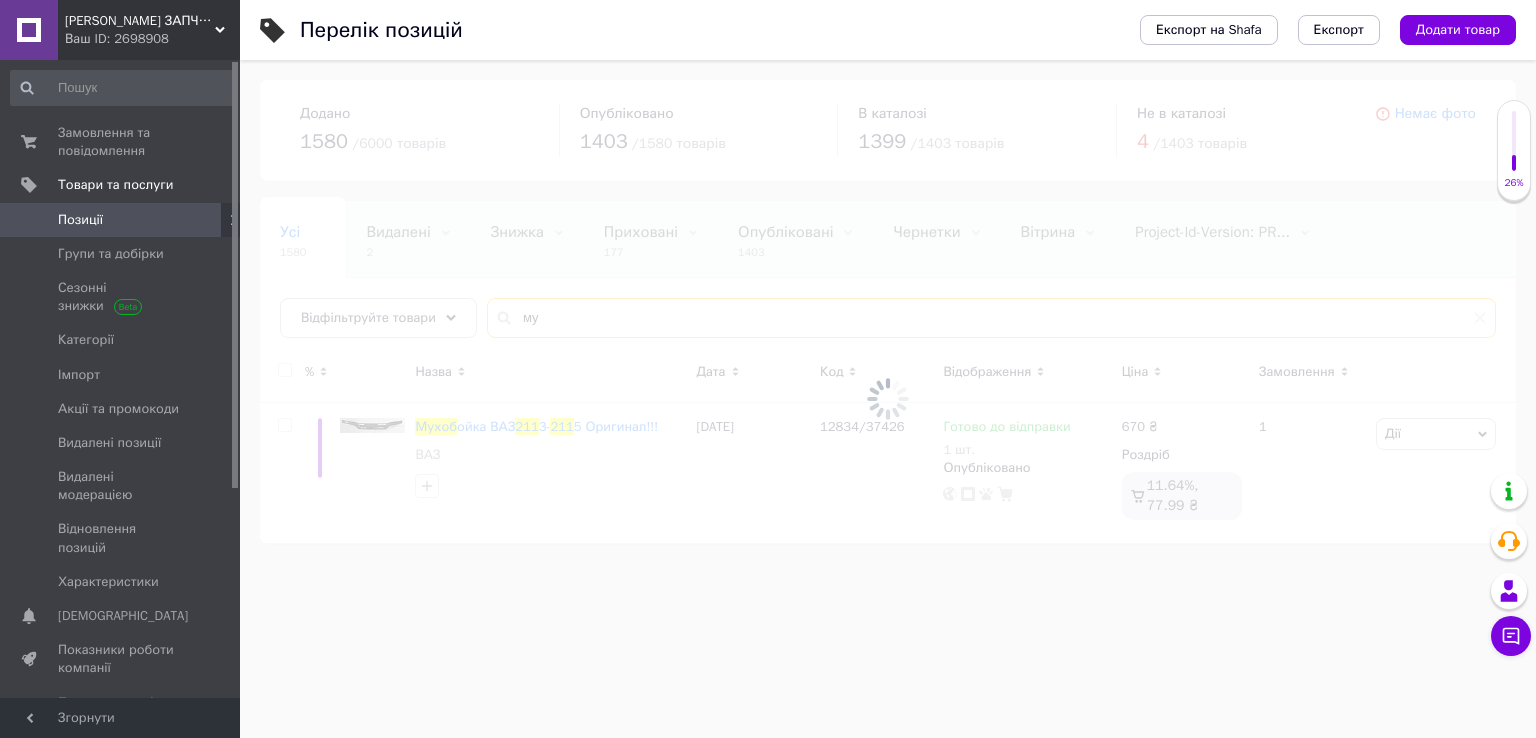 type on "м" 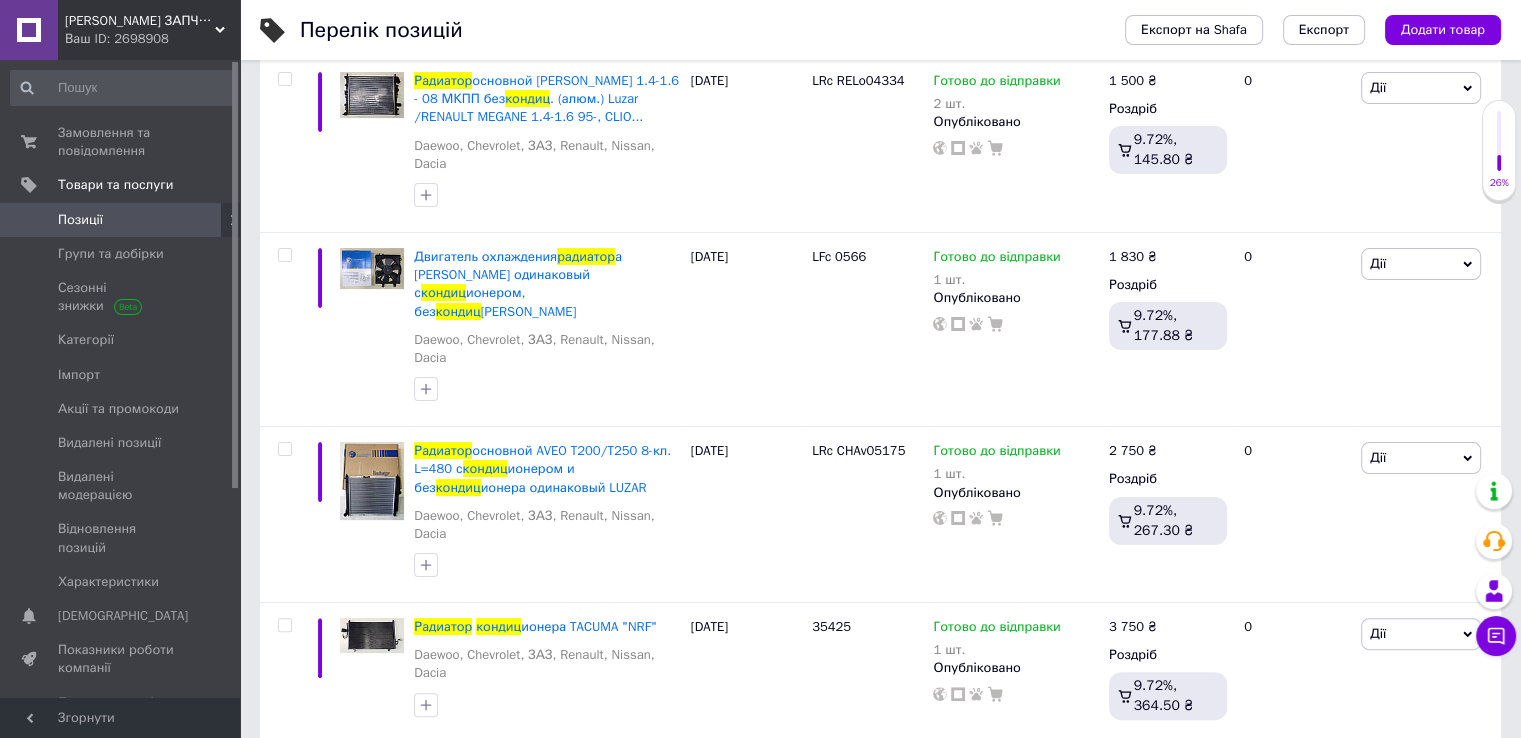 scroll, scrollTop: 440, scrollLeft: 0, axis: vertical 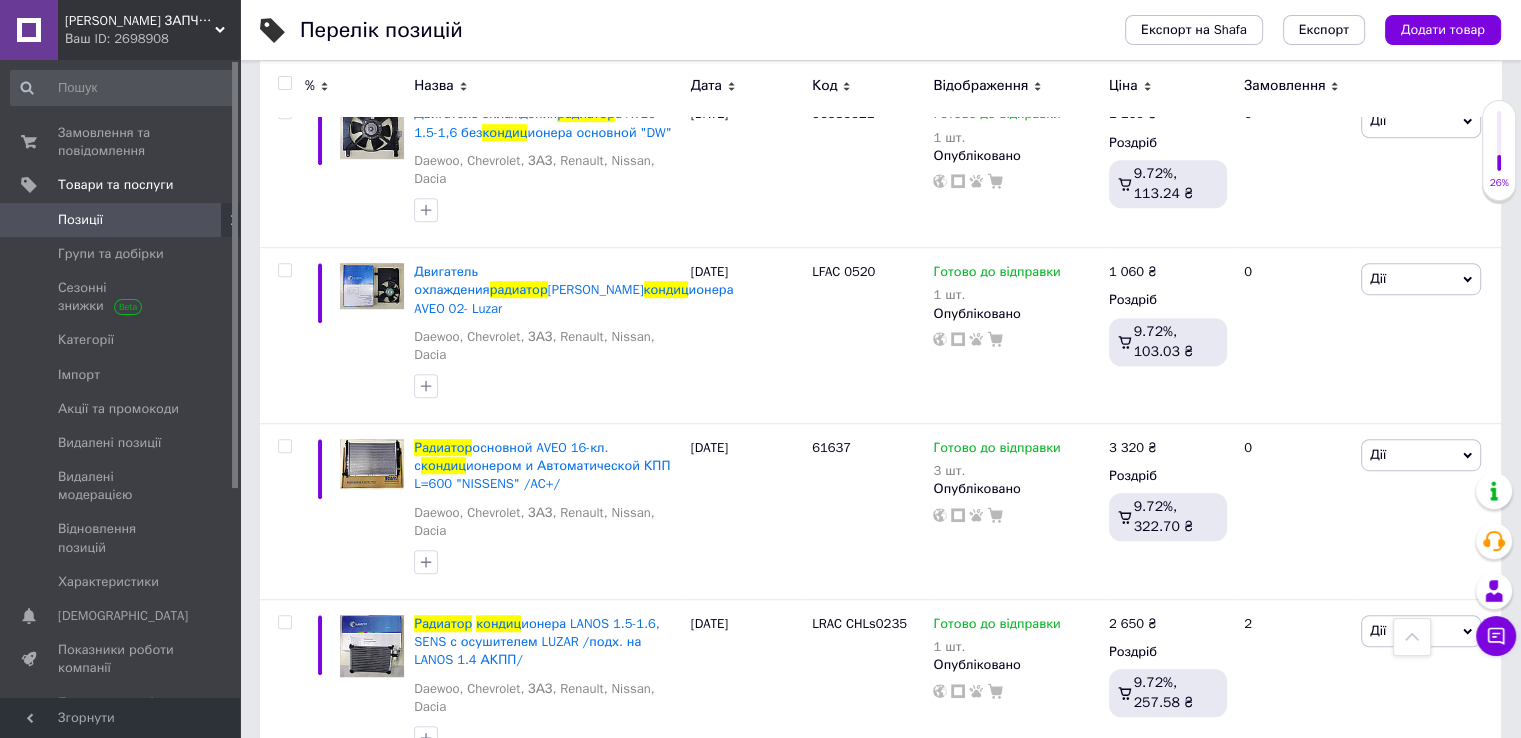 type on "радиатор кондиц" 